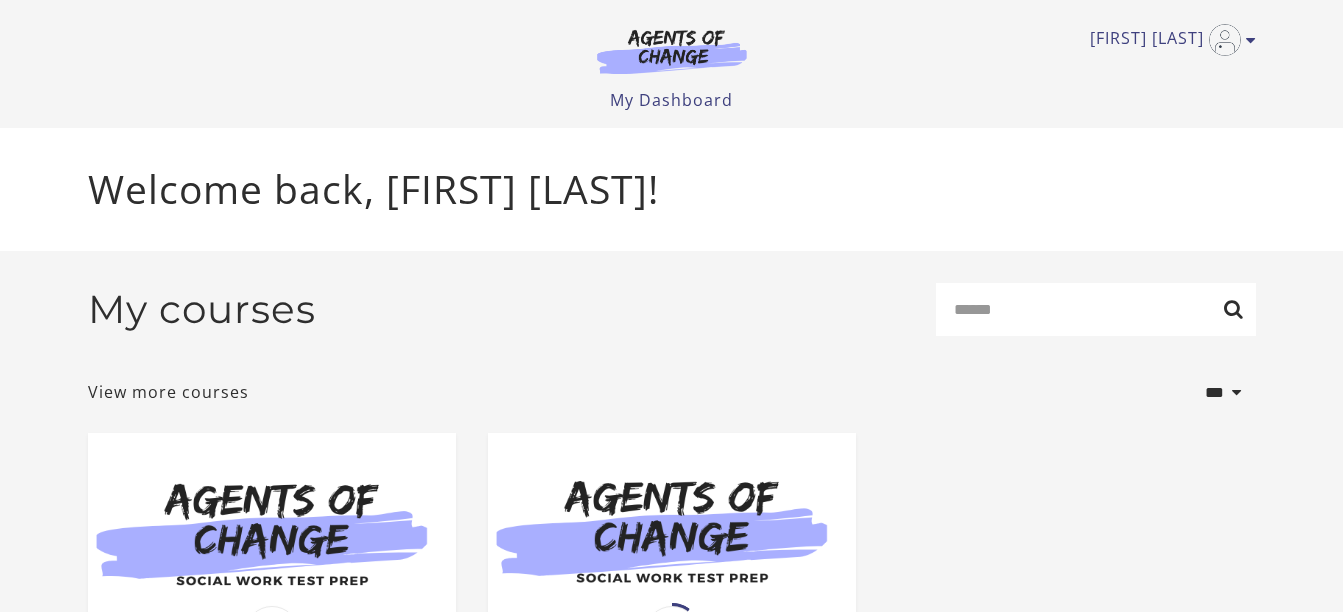scroll, scrollTop: 0, scrollLeft: 0, axis: both 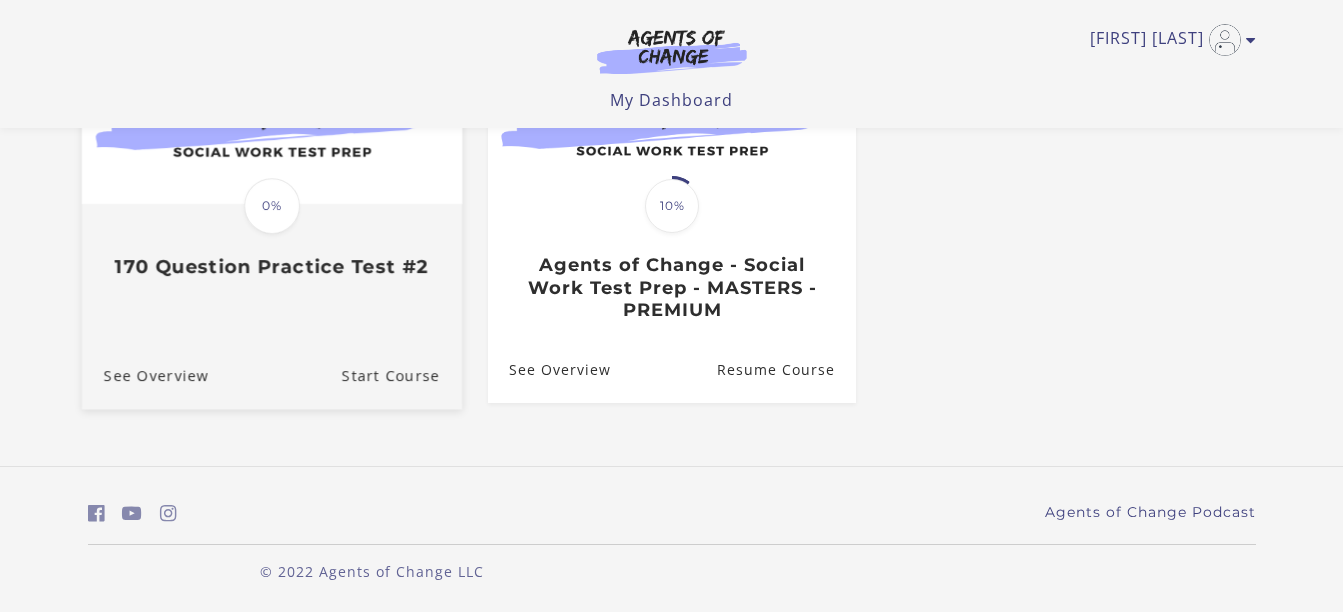 click on "170 Question Practice Test #2" at bounding box center (271, 266) 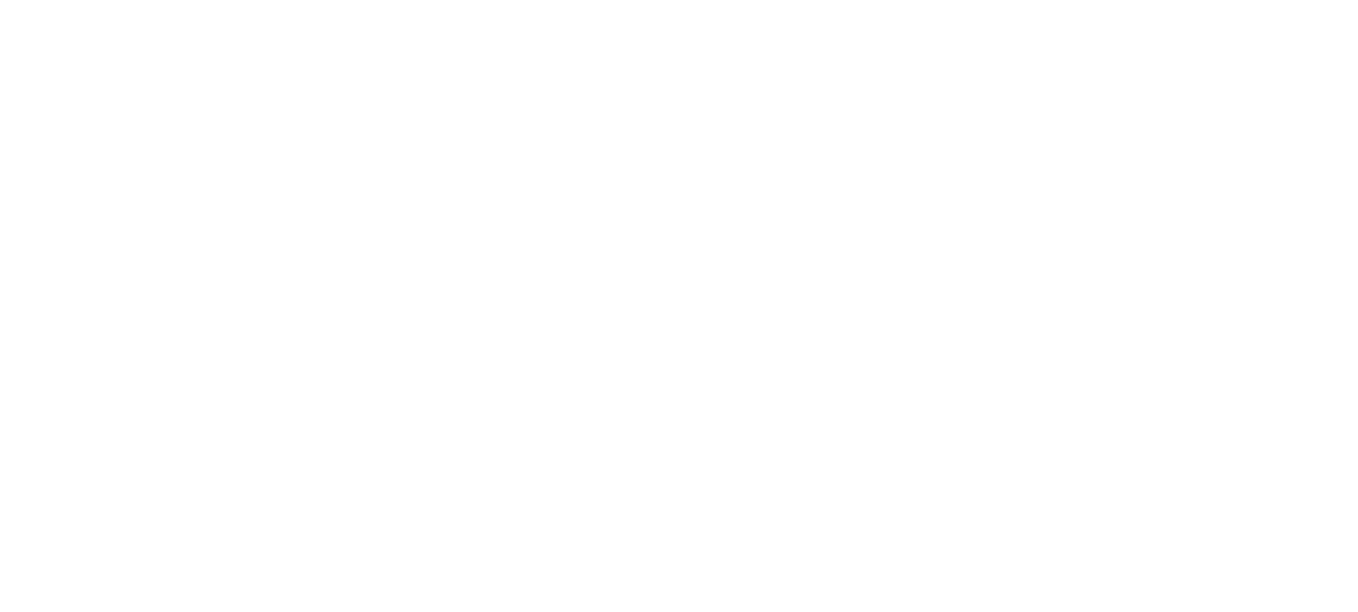 scroll, scrollTop: 0, scrollLeft: 0, axis: both 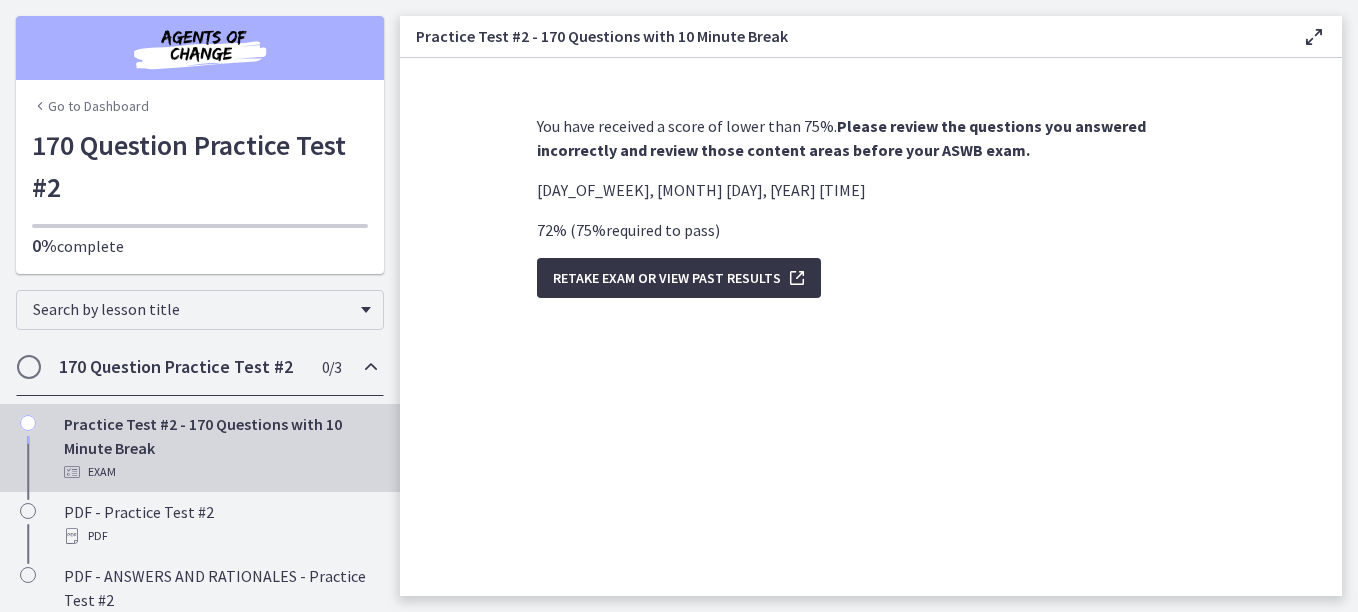 click on "Retake Exam OR View Past Results" at bounding box center (667, 278) 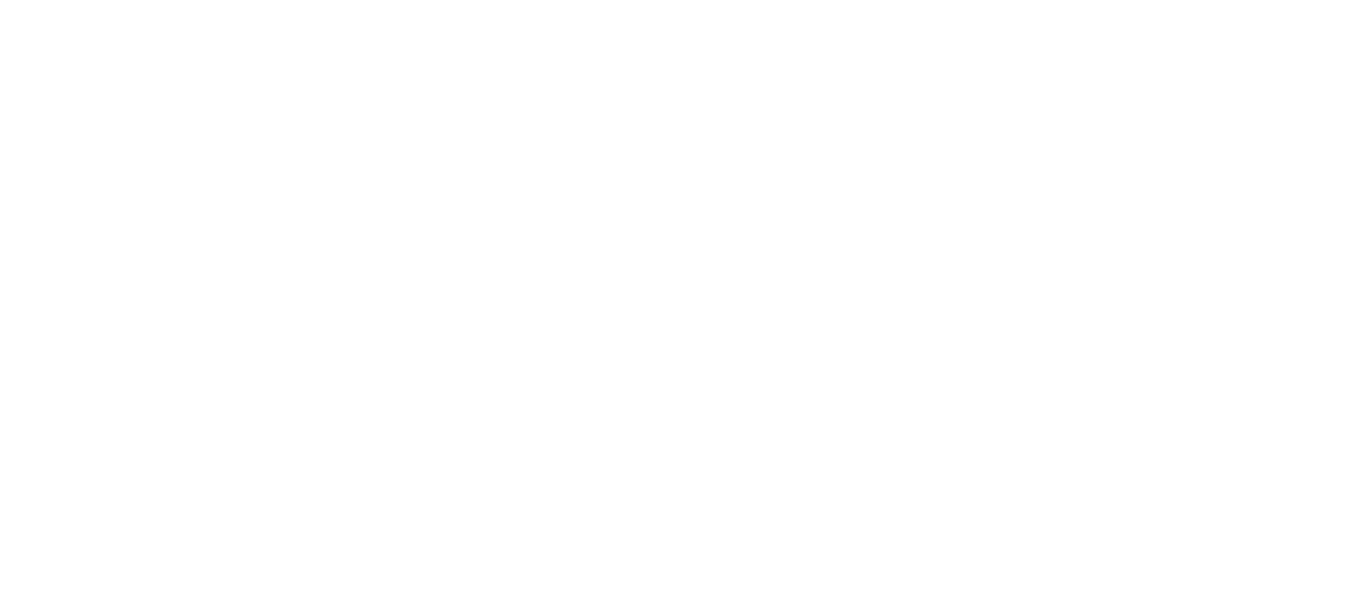scroll, scrollTop: 0, scrollLeft: 0, axis: both 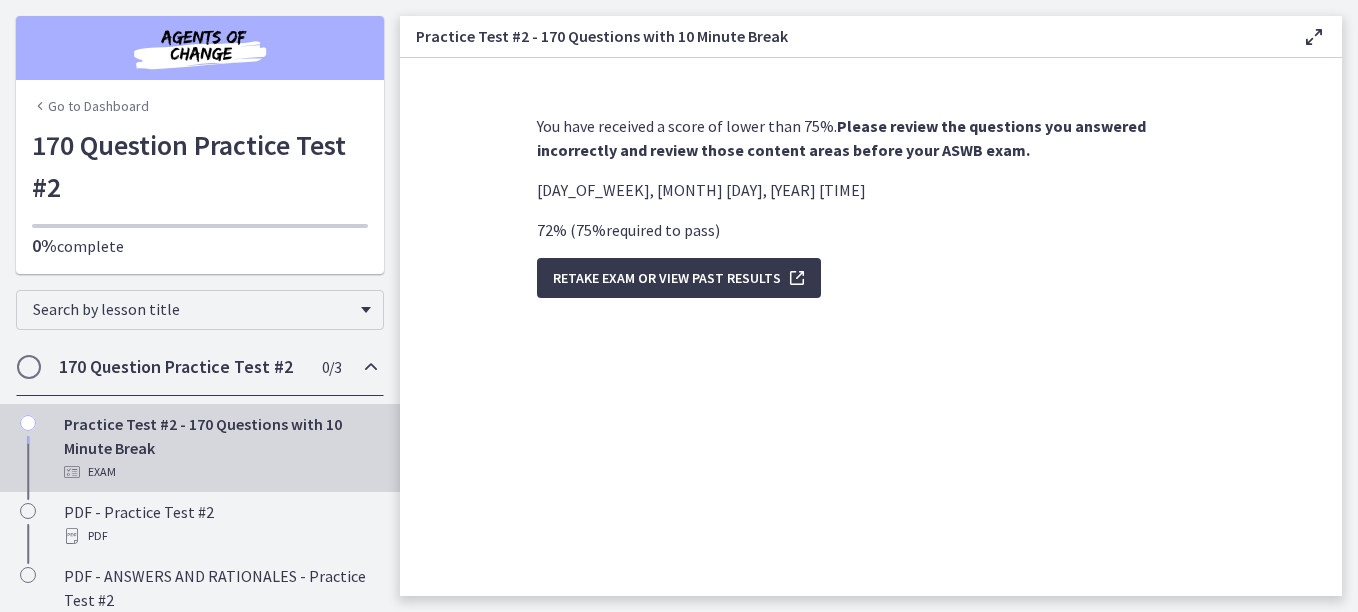 click on "Practice Test #2 - 170 Questions with 10 Minute Break
Exam" at bounding box center (220, 448) 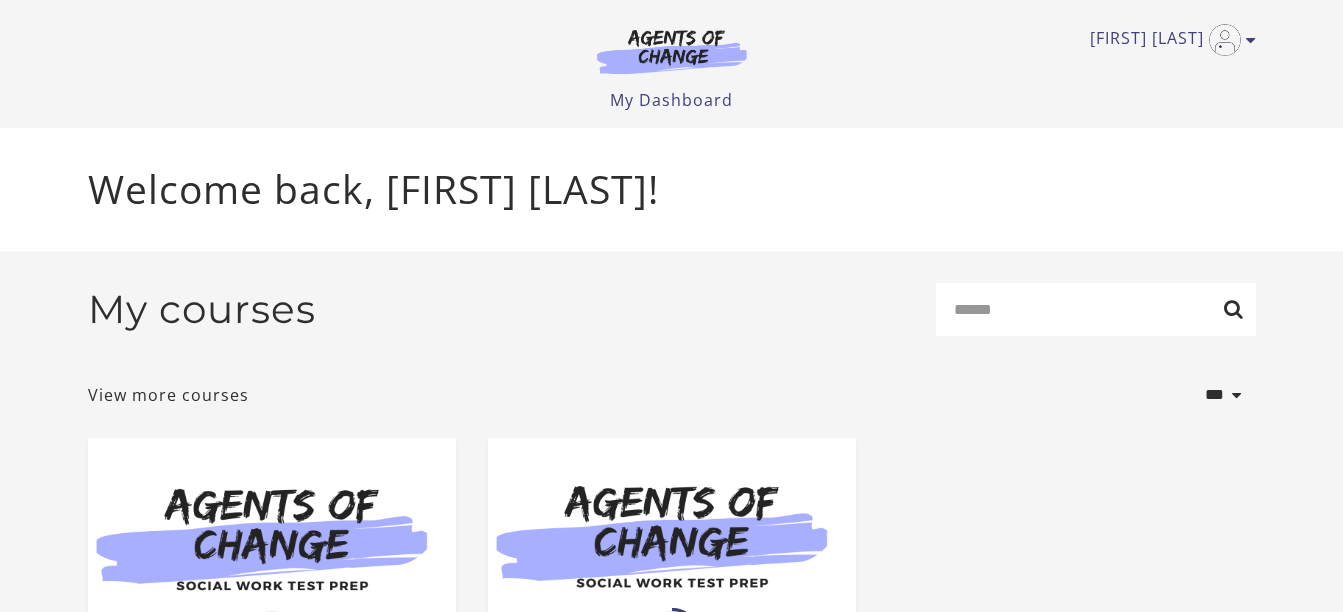 scroll, scrollTop: 414, scrollLeft: 0, axis: vertical 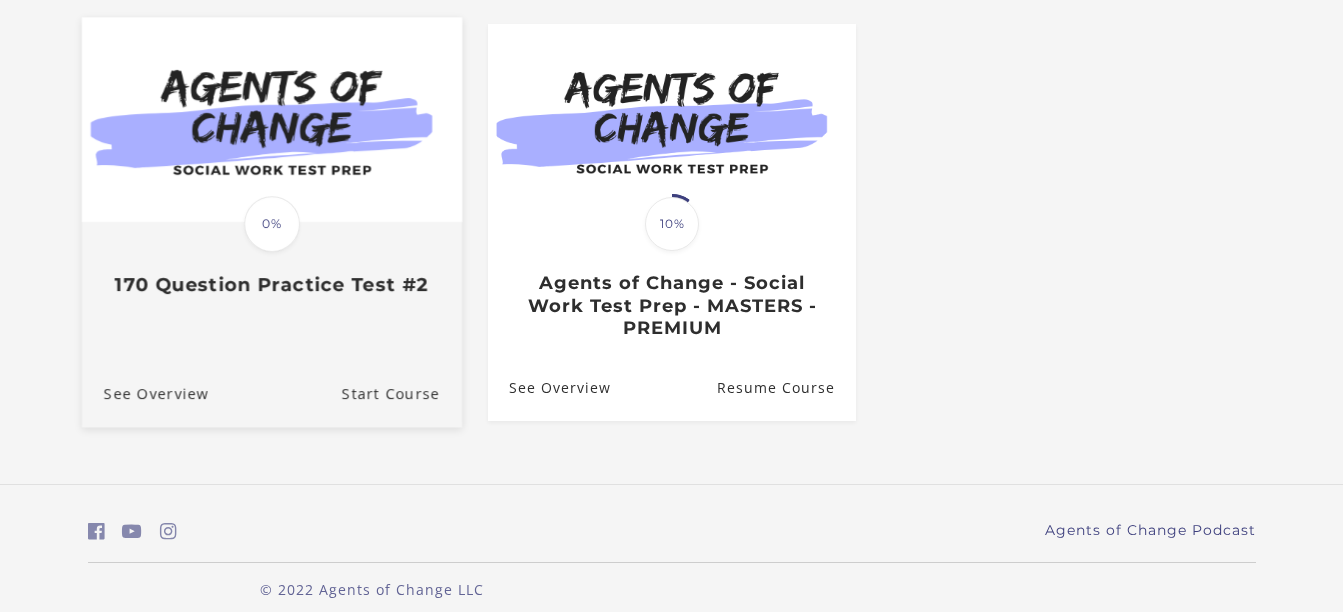 click on "Translation missing: en.liquid.partials.dashboard_course_card.progress_description: 0%
0%
170 Question Practice Test #2" at bounding box center [271, 260] 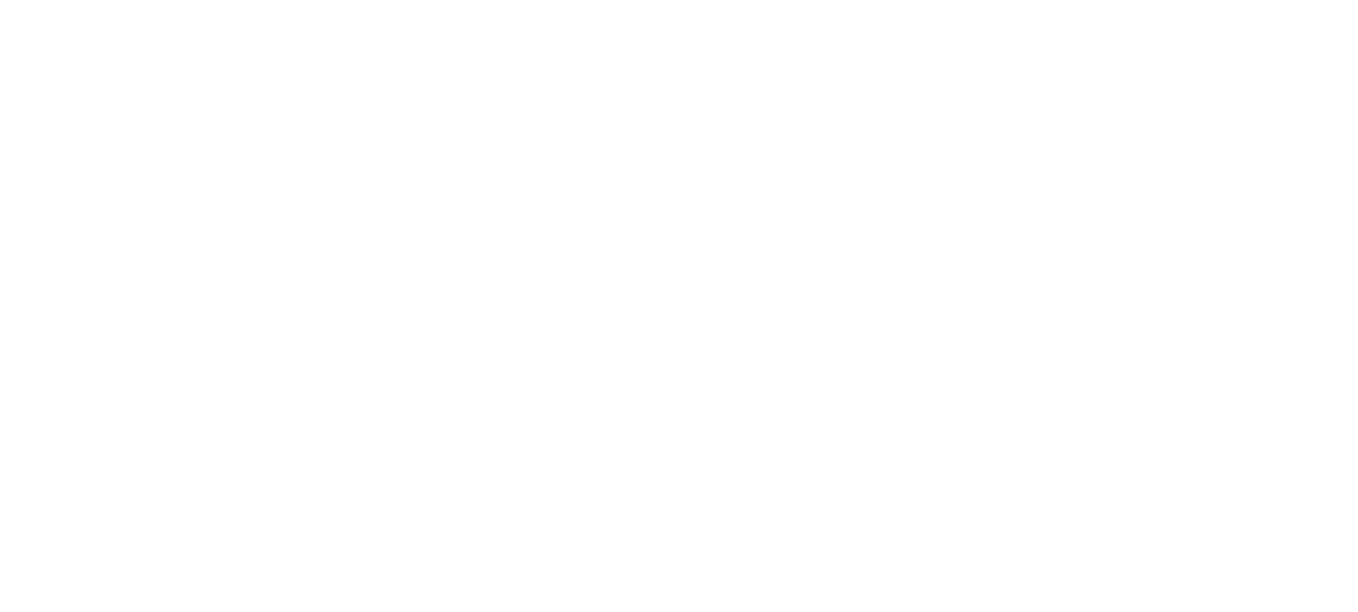 scroll, scrollTop: 0, scrollLeft: 0, axis: both 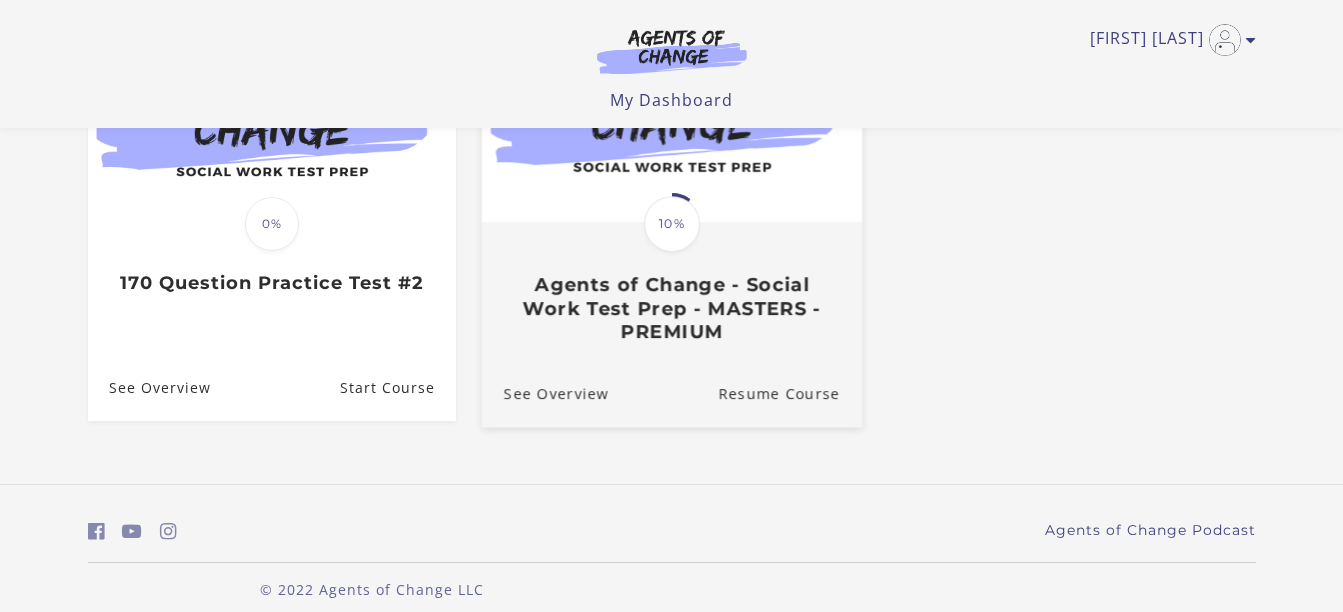 click on "Agents of Change - Social Work Test Prep - MASTERS - PREMIUM" at bounding box center [671, 308] 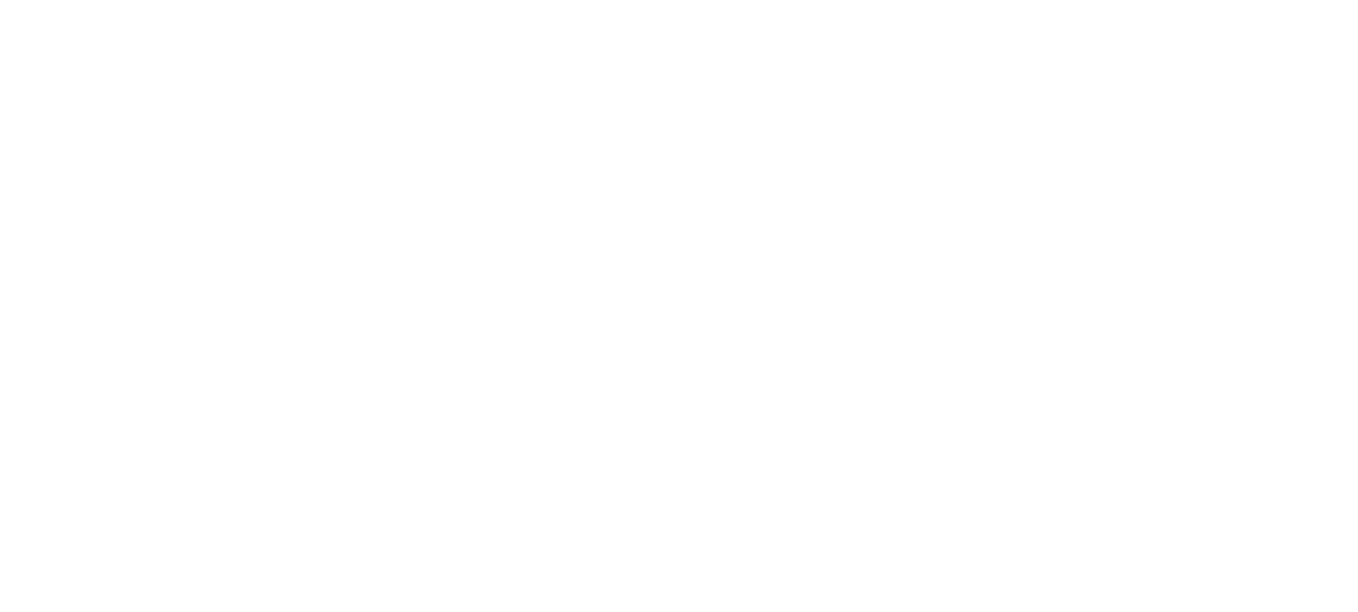 scroll, scrollTop: 0, scrollLeft: 0, axis: both 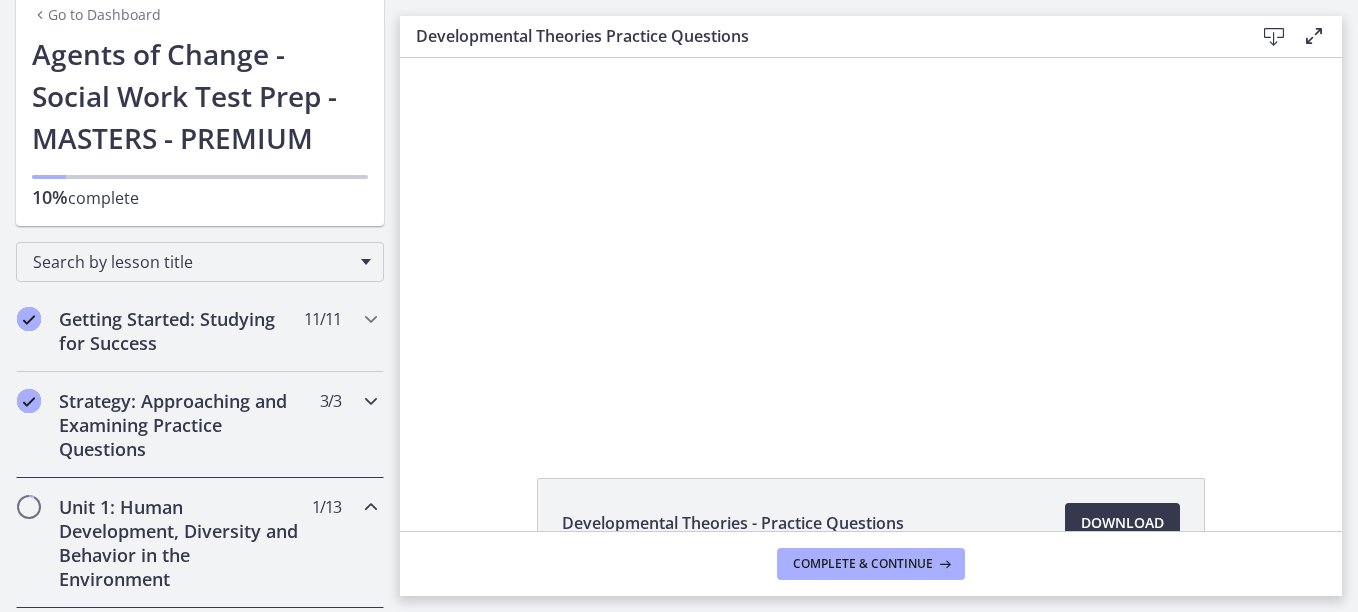 click on "Strategy: Approaching and Examining Practice Questions
3  /  3
Completed" at bounding box center [200, 425] 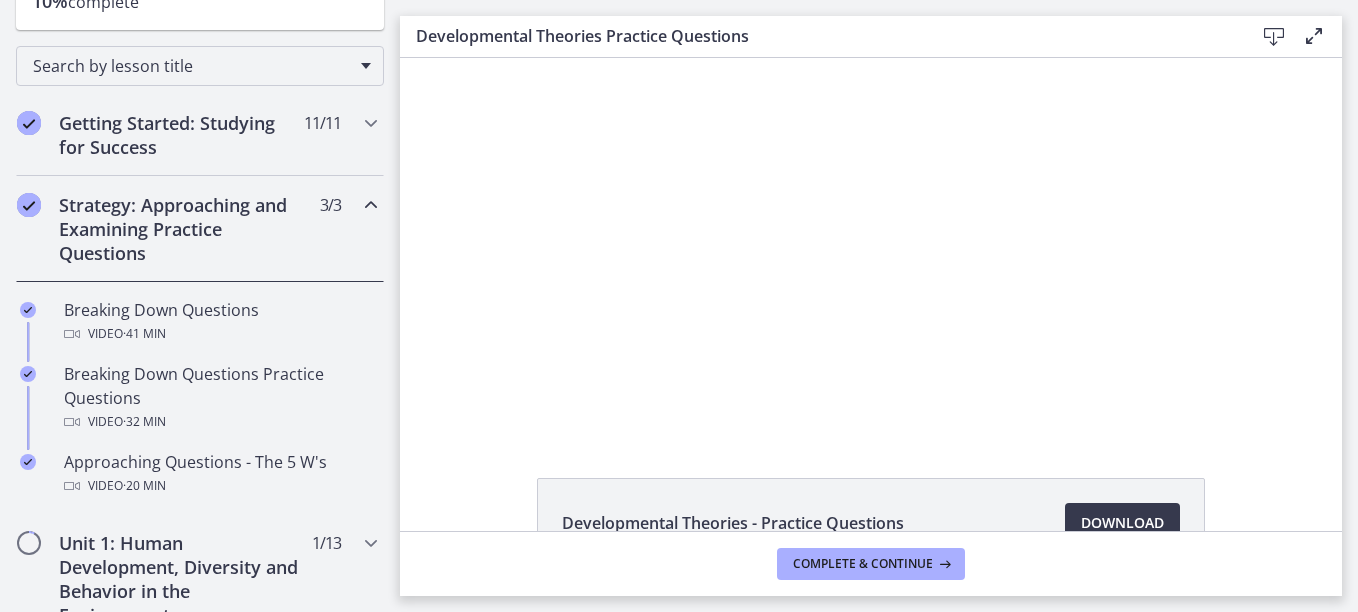 scroll, scrollTop: 293, scrollLeft: 0, axis: vertical 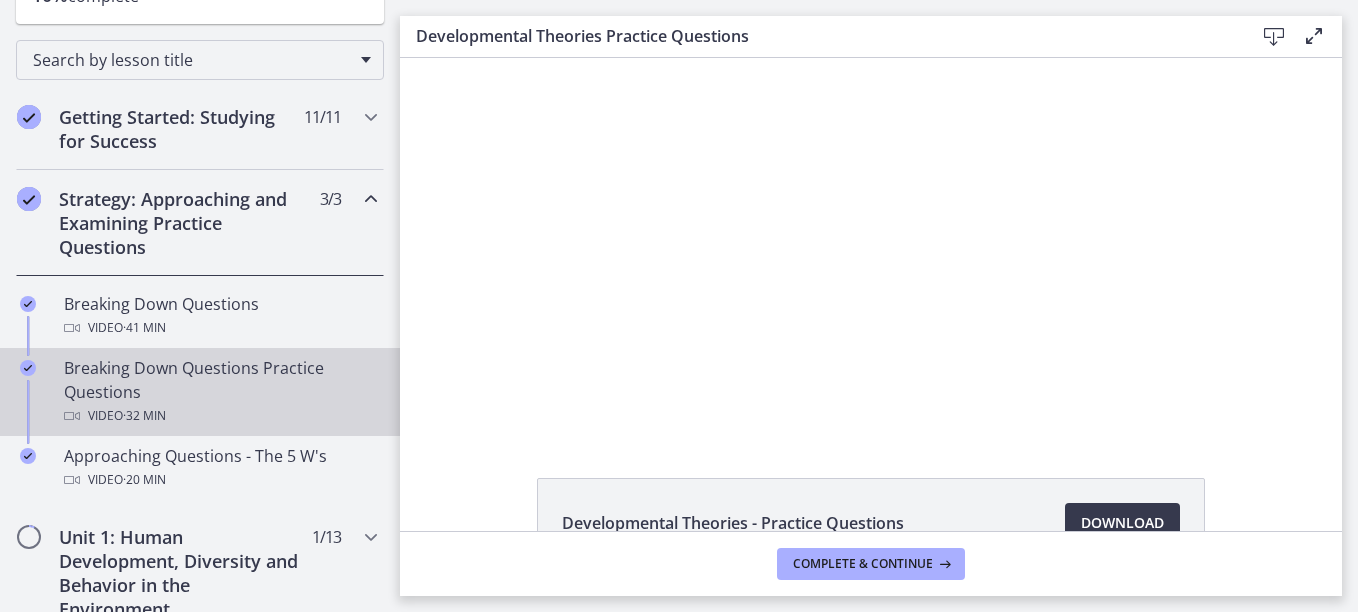 click on "Breaking Down Questions Practice Questions
Video
·  32 min" at bounding box center (220, 392) 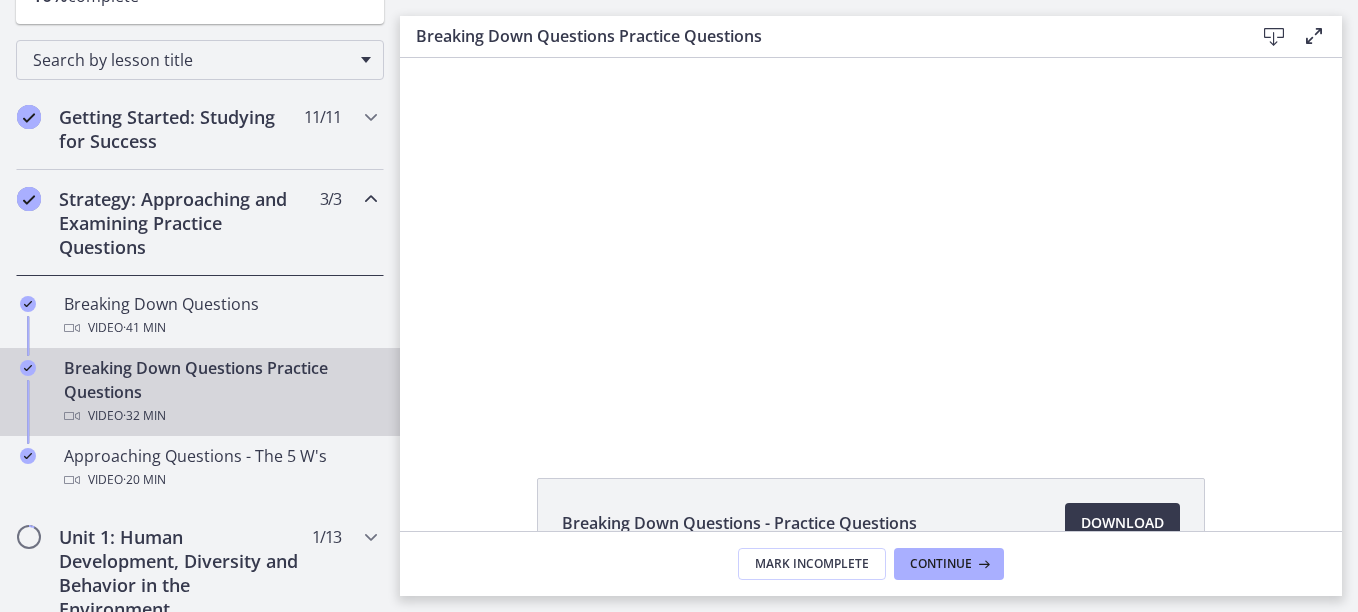 scroll, scrollTop: 0, scrollLeft: 0, axis: both 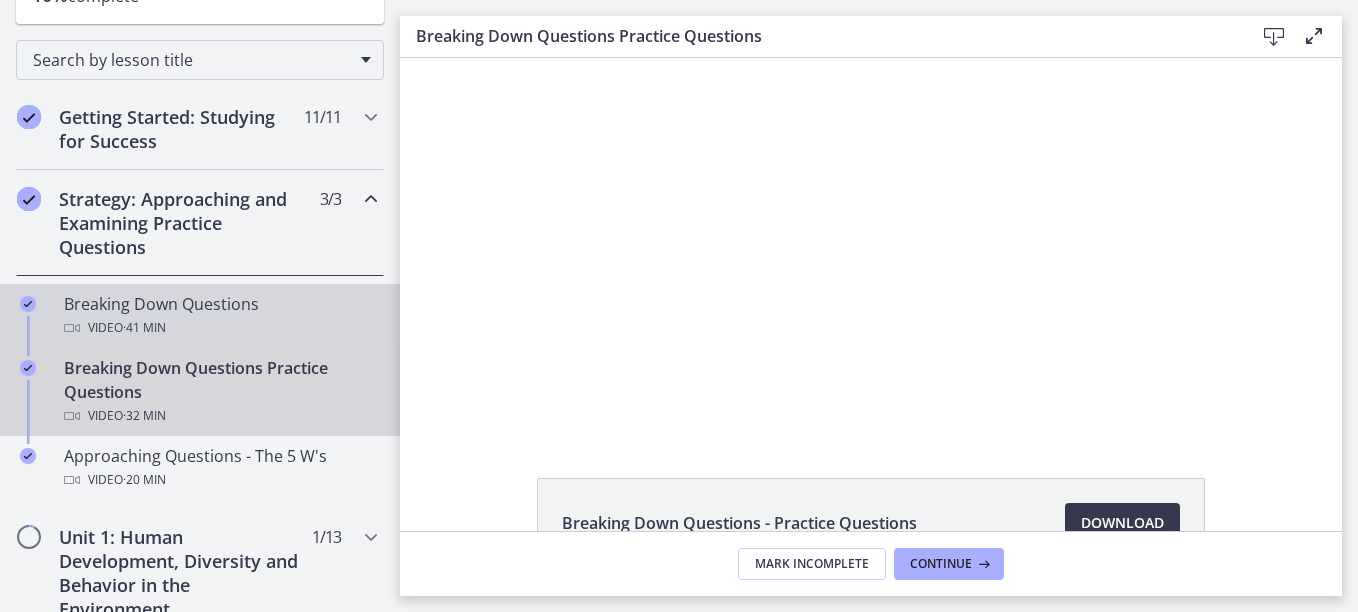 click on "Video
·  41 min" at bounding box center (220, 328) 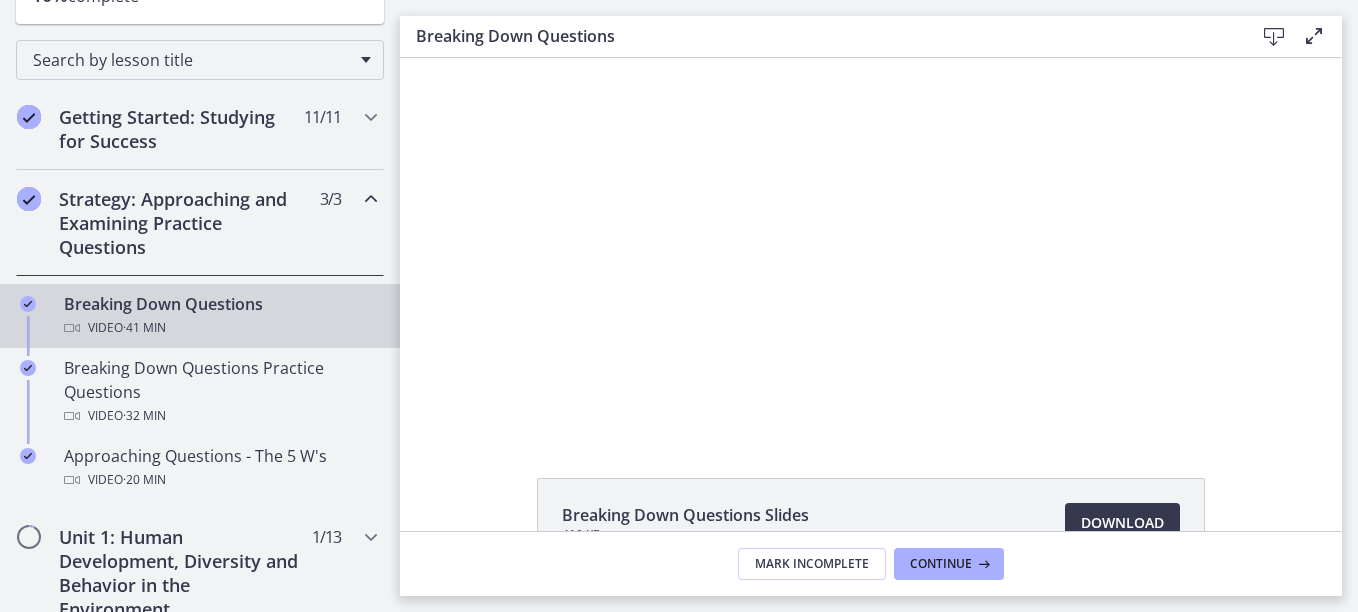 scroll, scrollTop: 0, scrollLeft: 0, axis: both 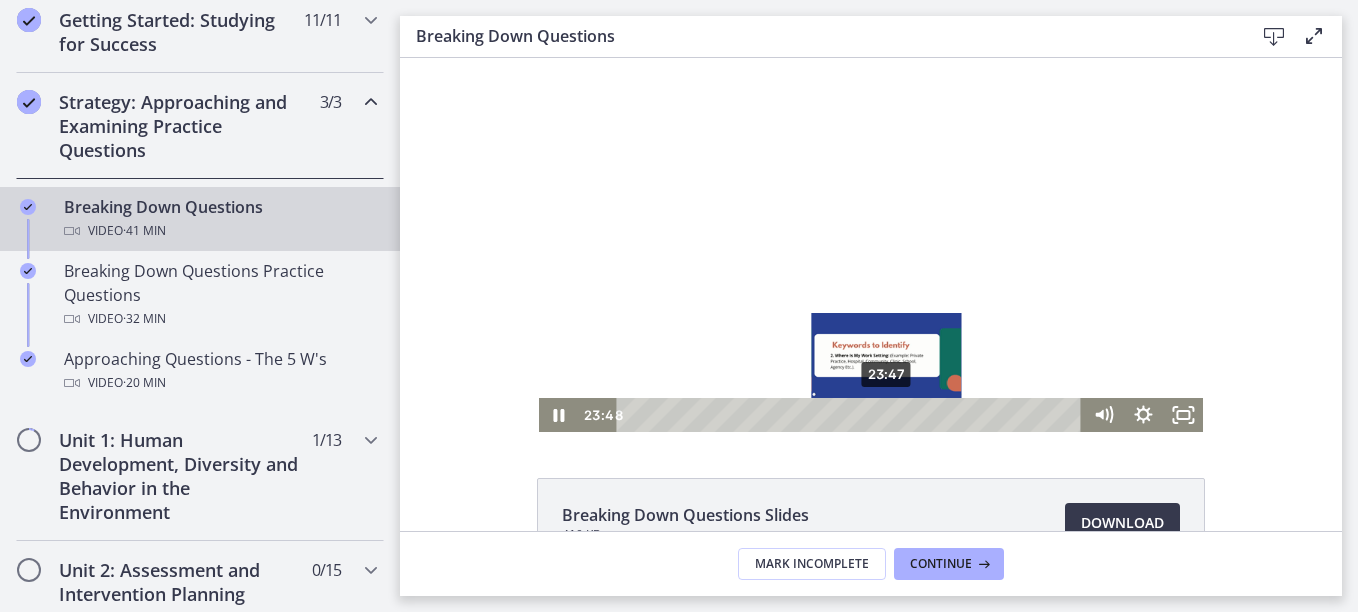 click on "23:47" at bounding box center (852, 415) 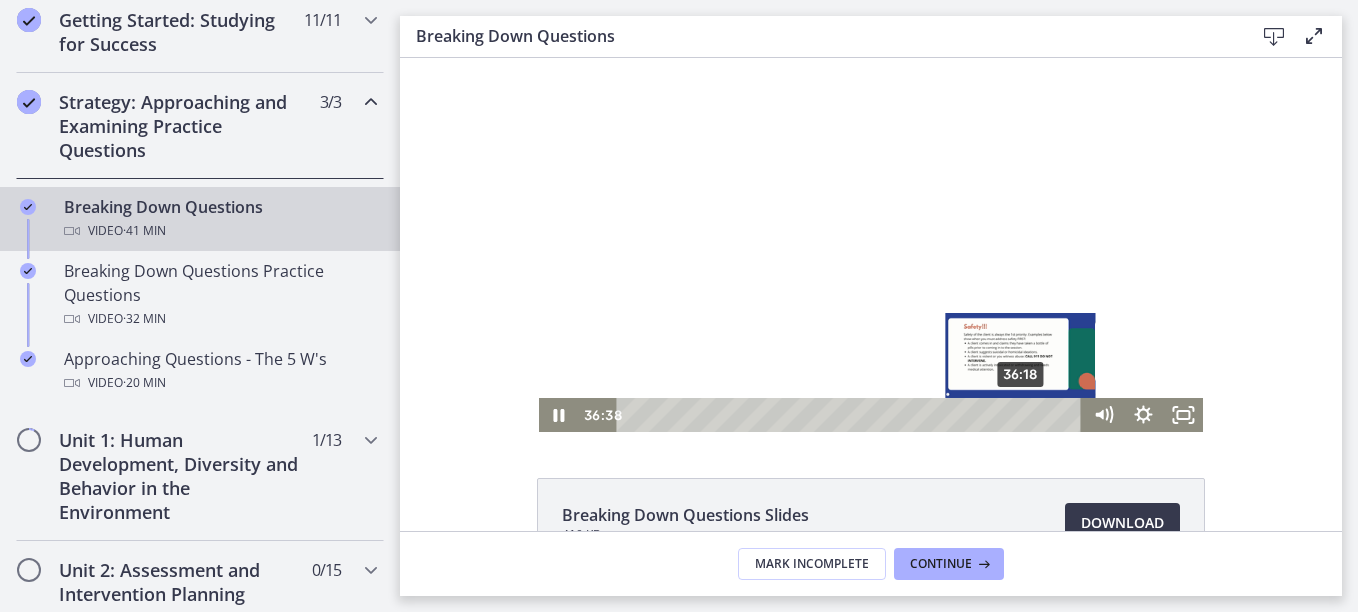 click on "36:18" at bounding box center (852, 415) 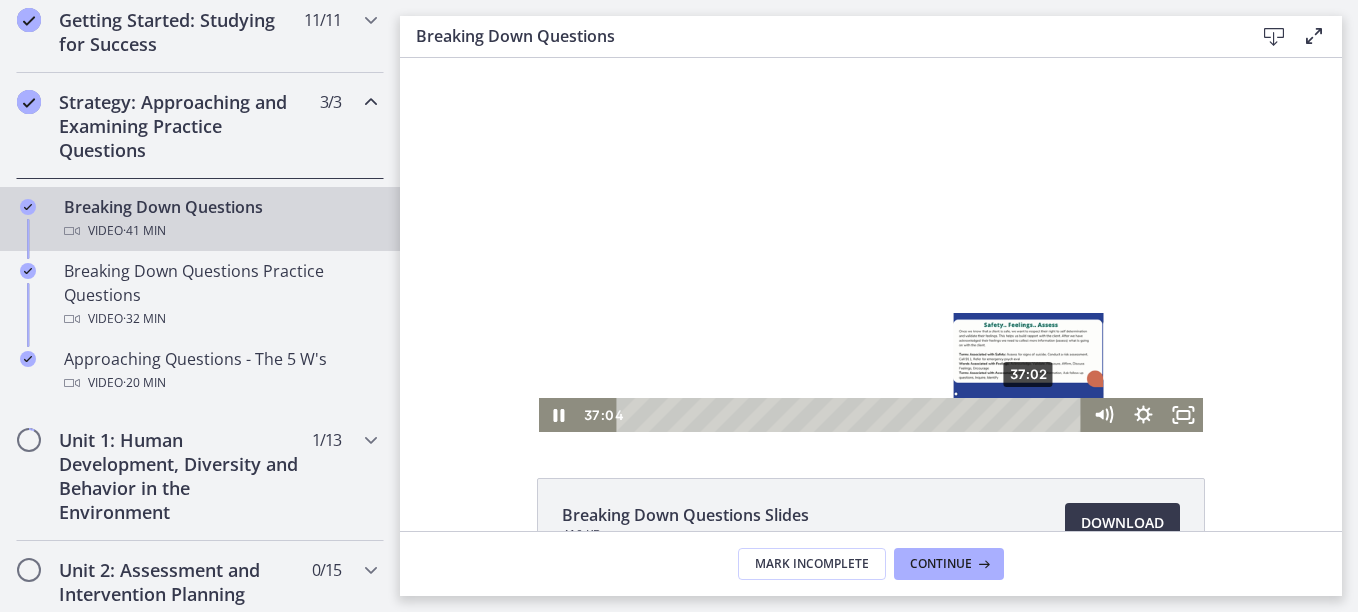 click at bounding box center (1028, 414) 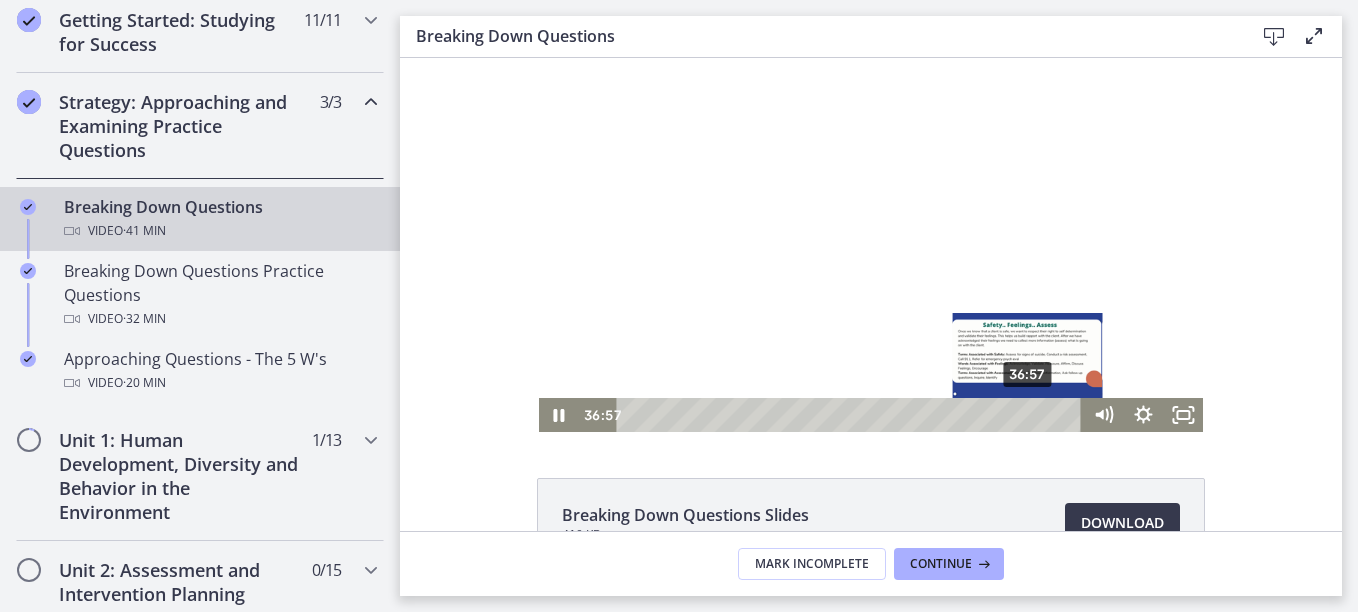 click on "36:57" at bounding box center [852, 415] 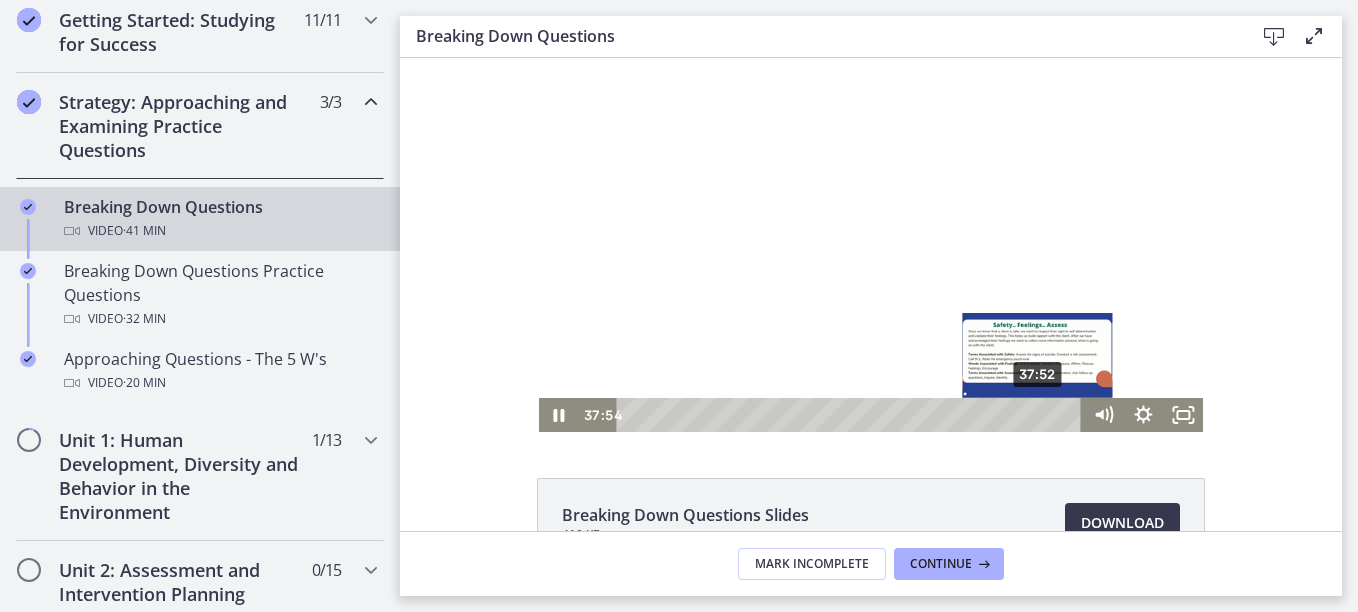 click on "37:52" at bounding box center (852, 415) 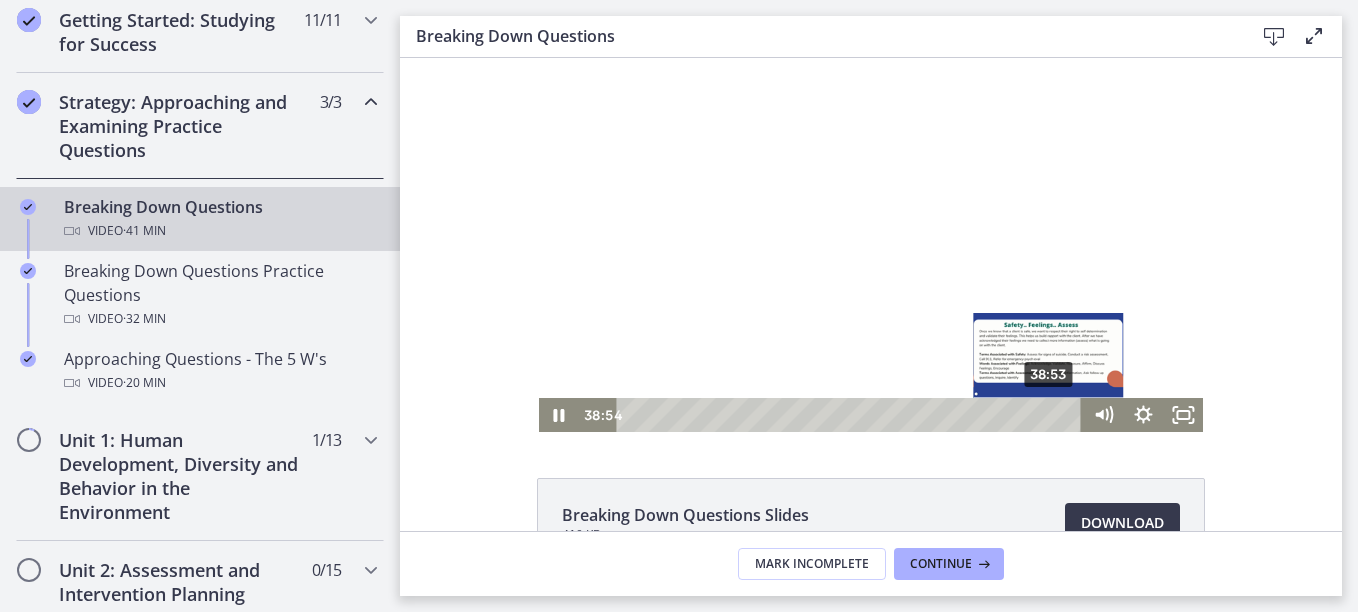 click on "38:53" at bounding box center [852, 415] 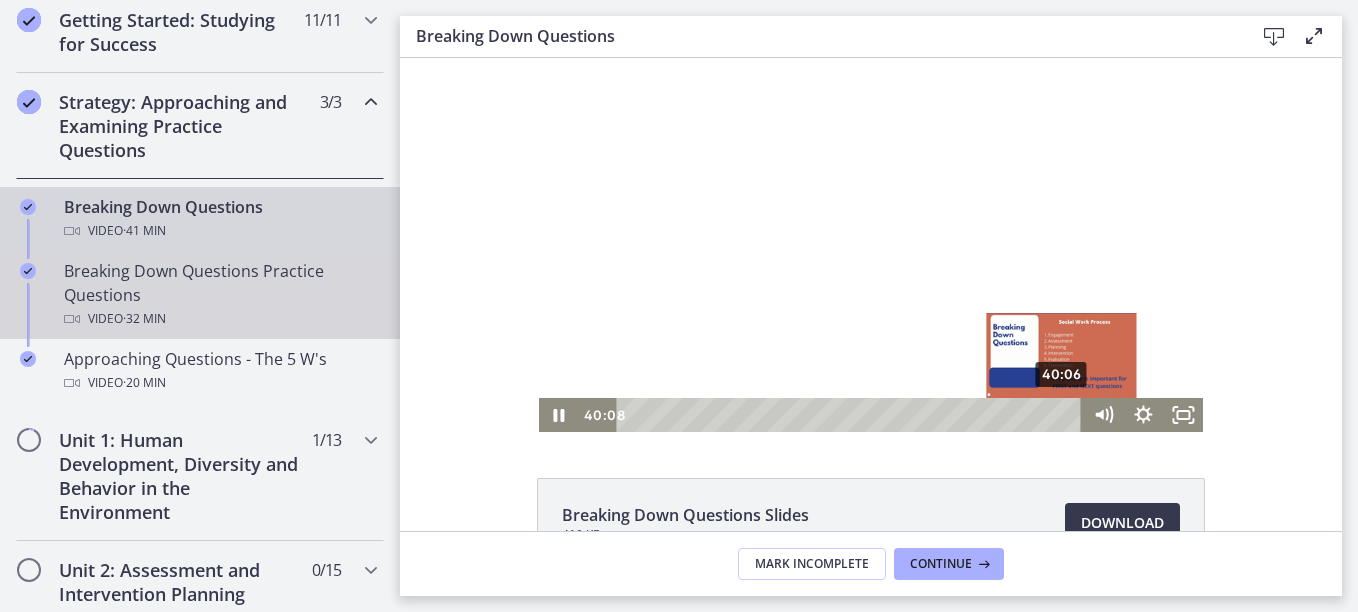 click on "Breaking Down Questions Practice Questions
Video
·  32 min" at bounding box center [220, 295] 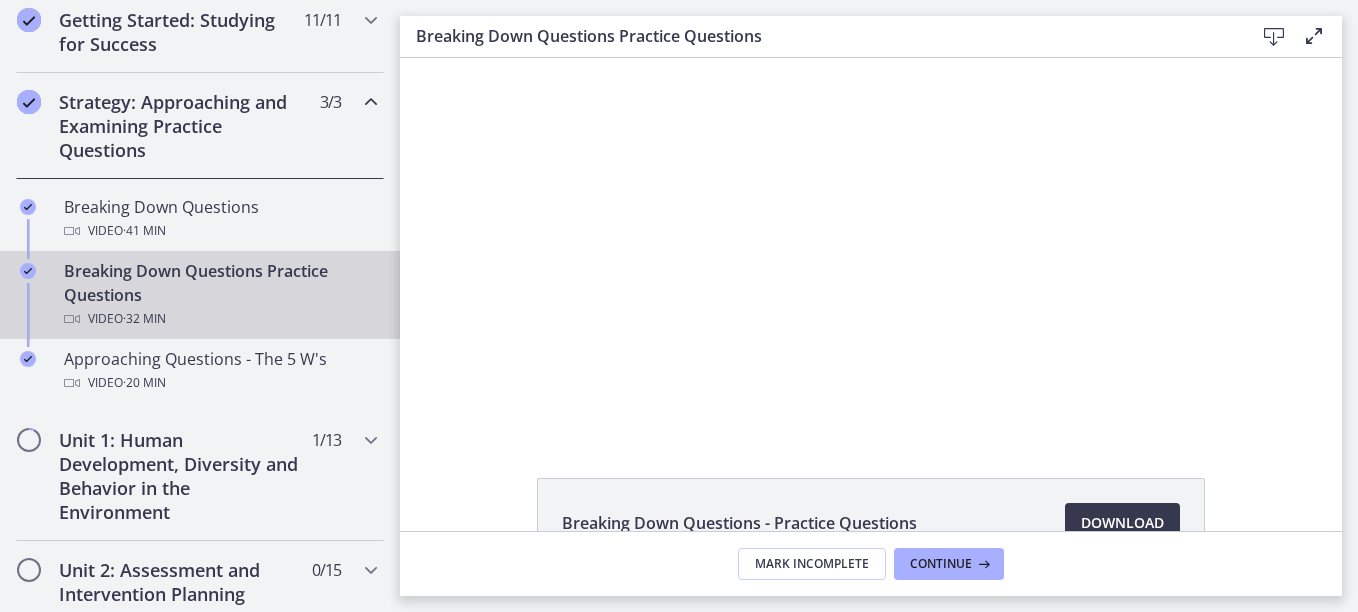 scroll, scrollTop: 0, scrollLeft: 0, axis: both 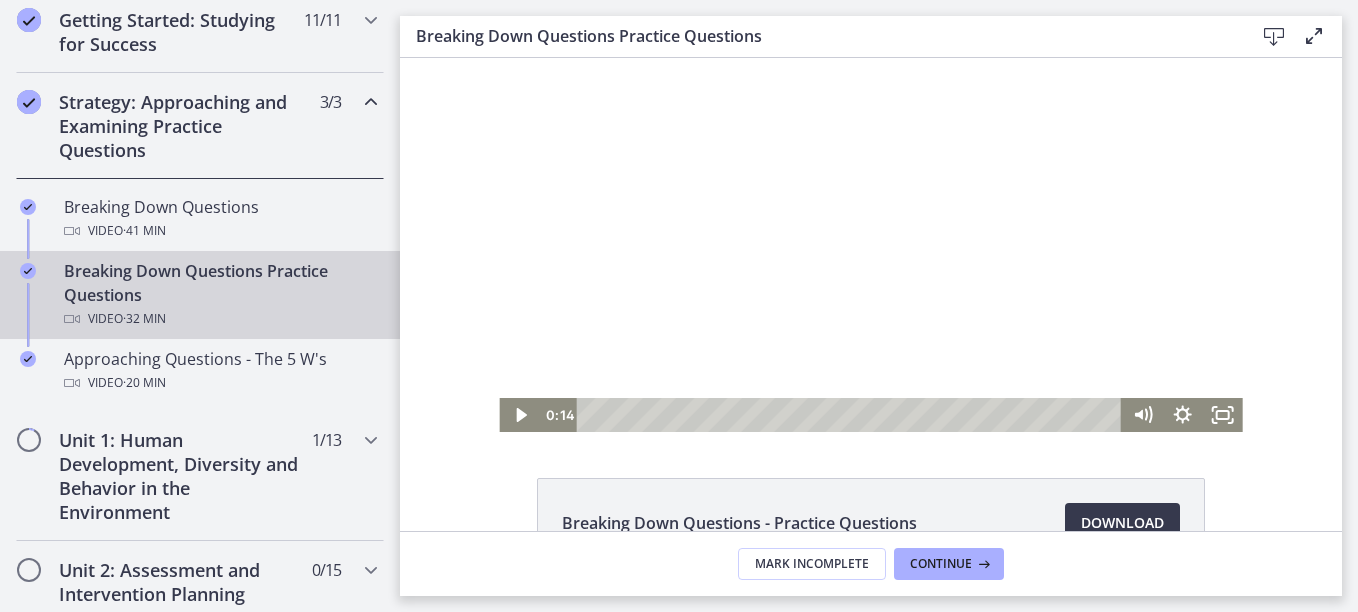 click 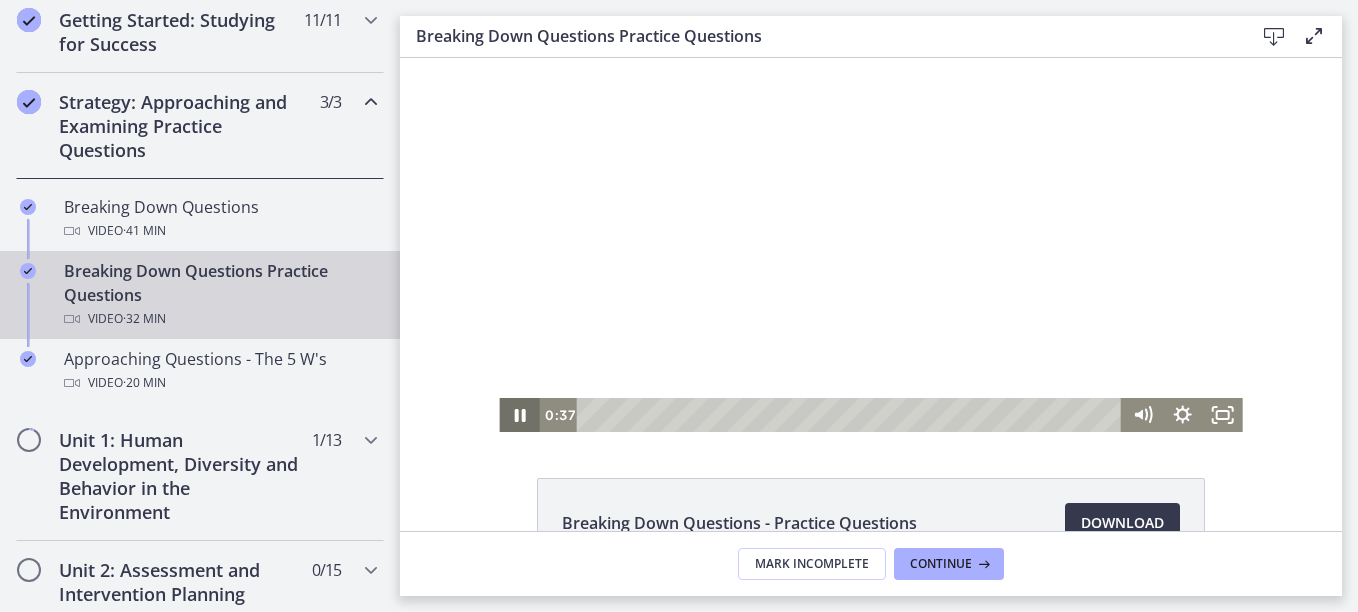 click at bounding box center (852, 415) 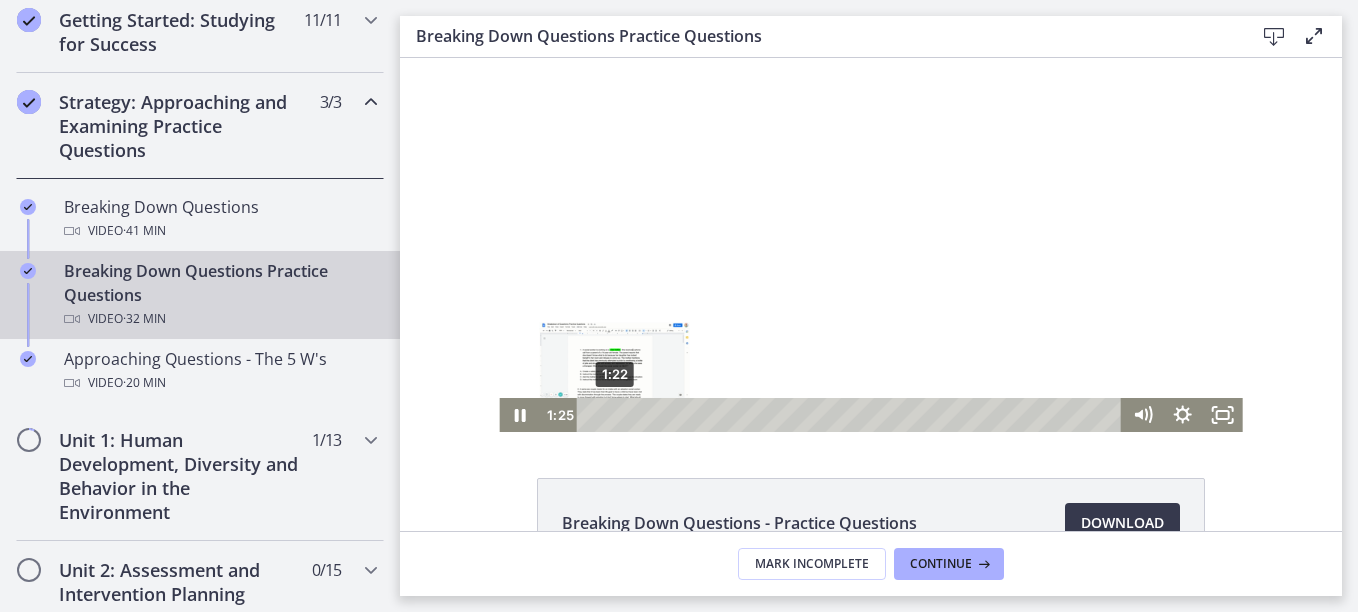 click on "1:22" at bounding box center [852, 415] 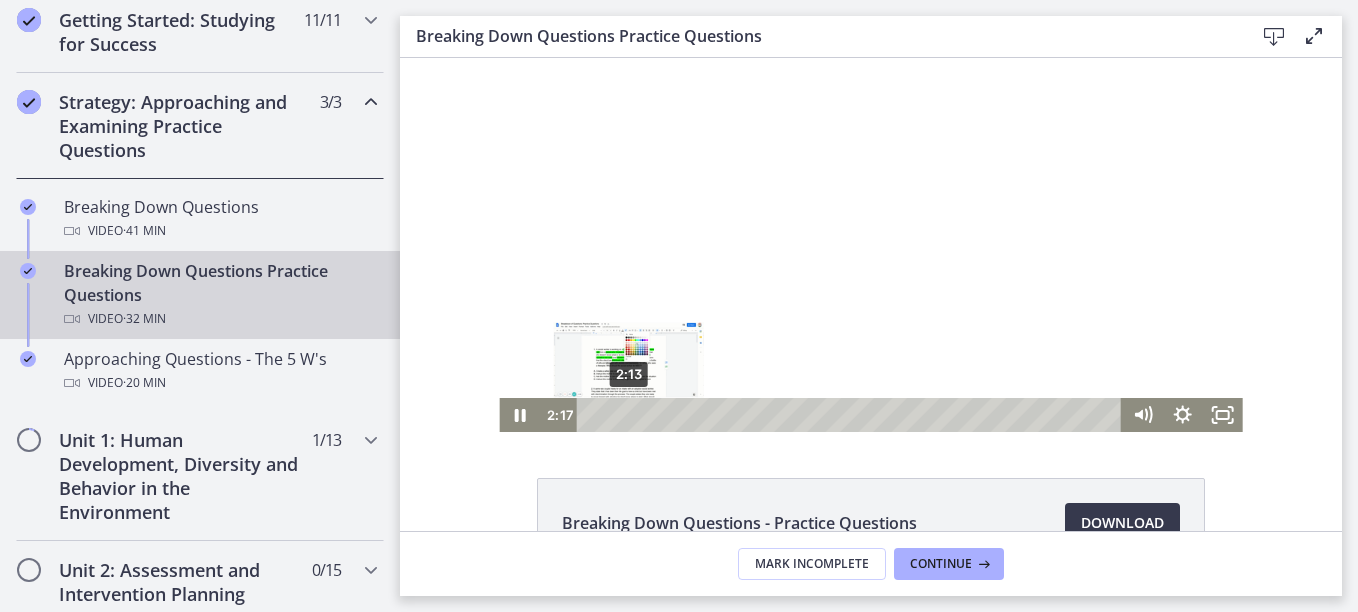 click on "2:13" at bounding box center [852, 415] 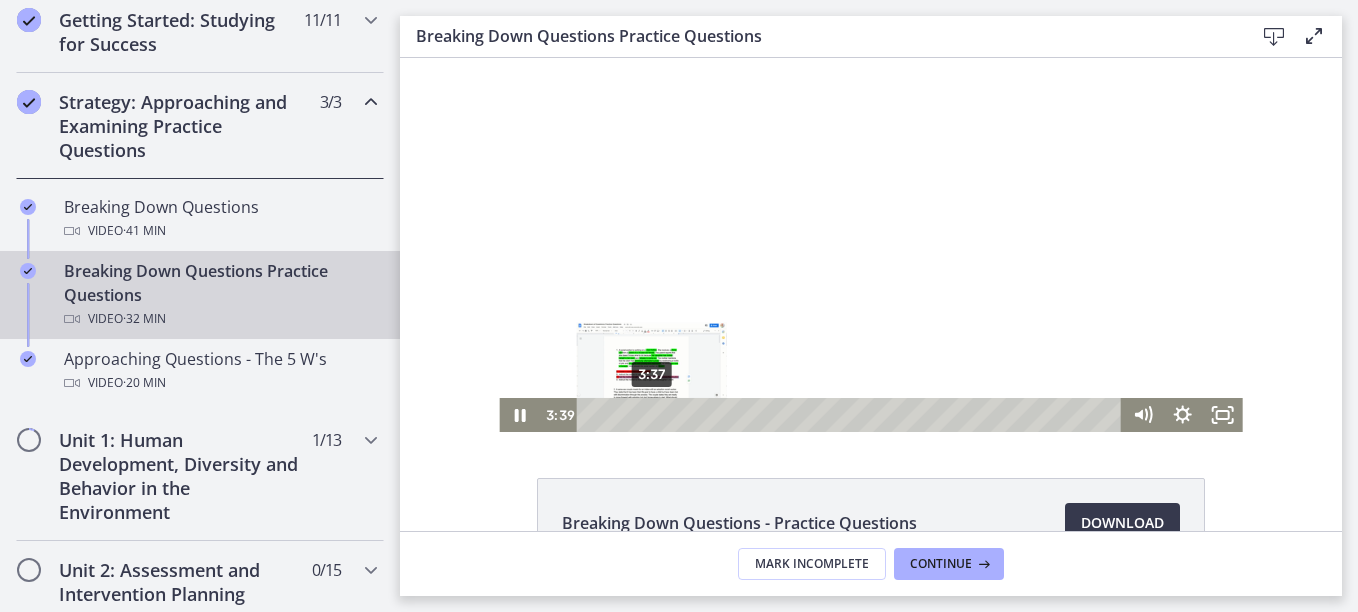click on "3:37" at bounding box center (852, 415) 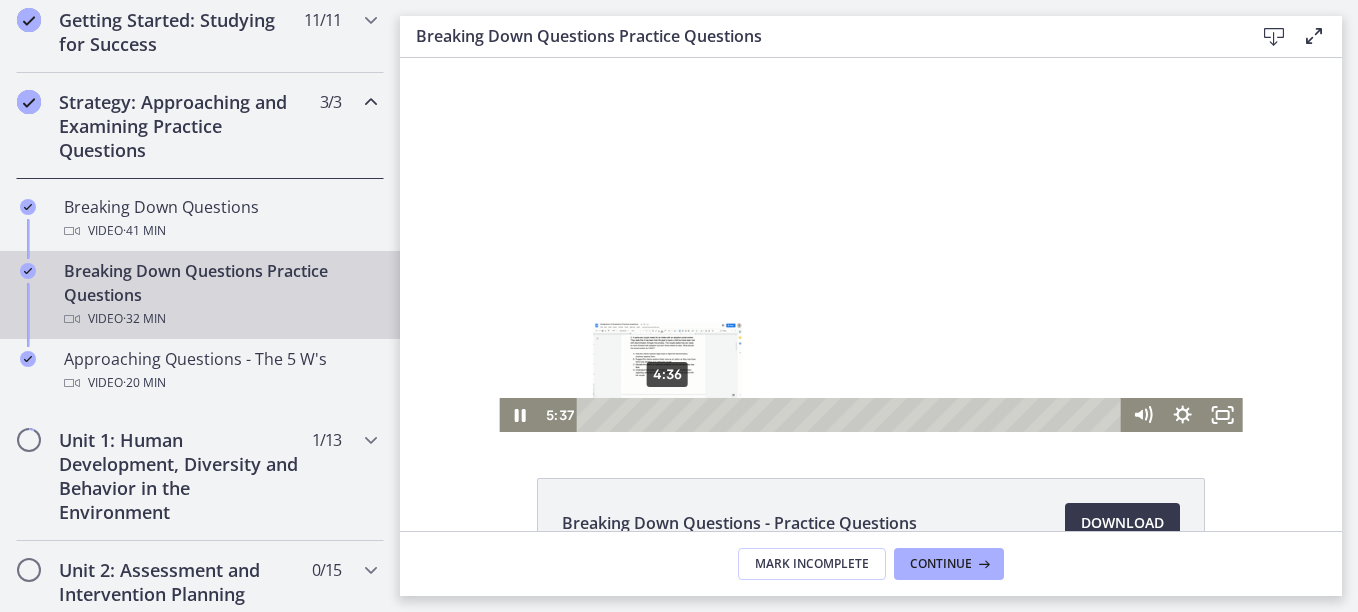 click 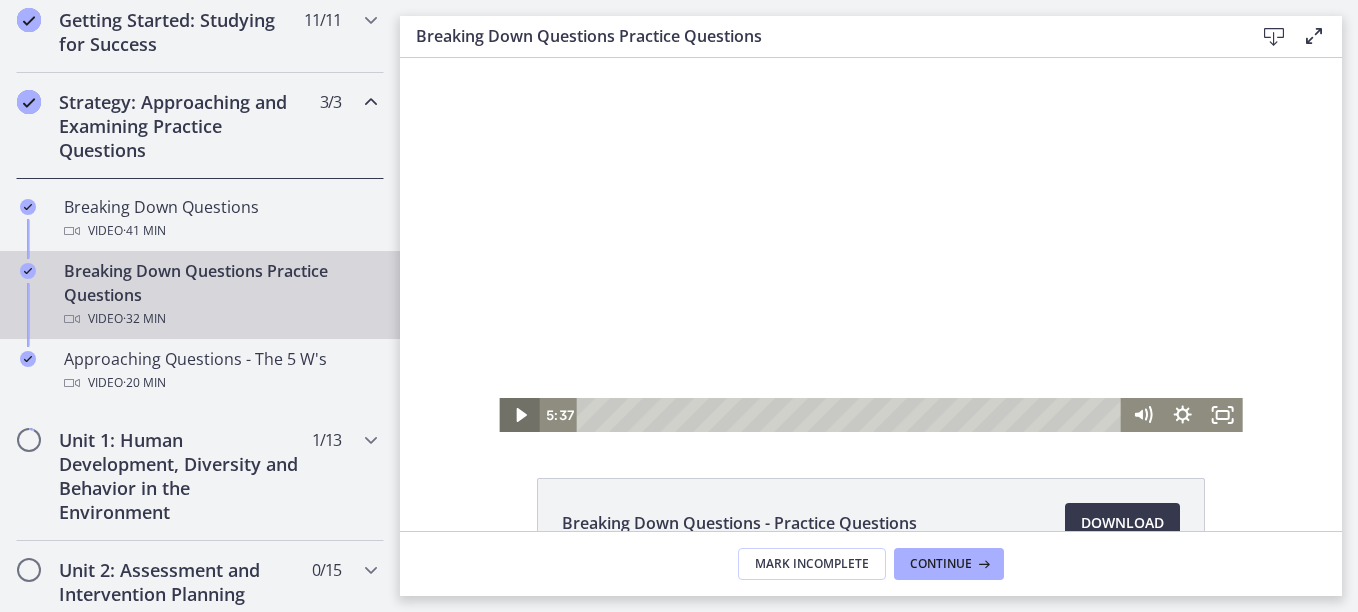 click 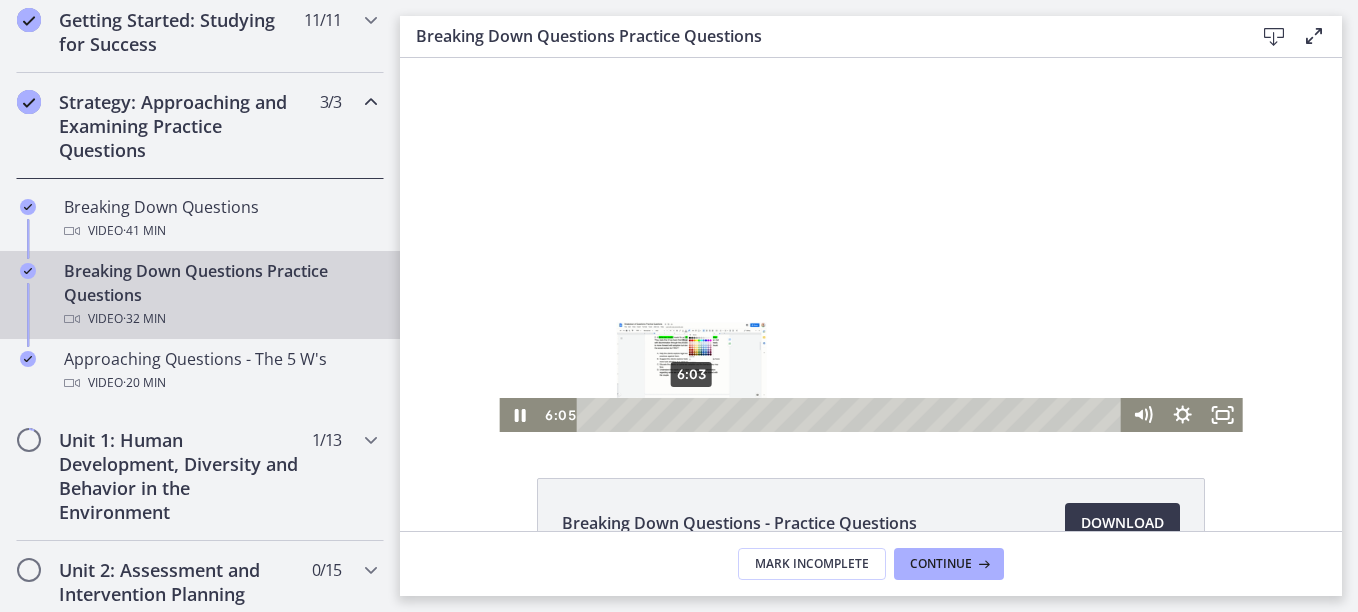 click on "6:03" at bounding box center (852, 415) 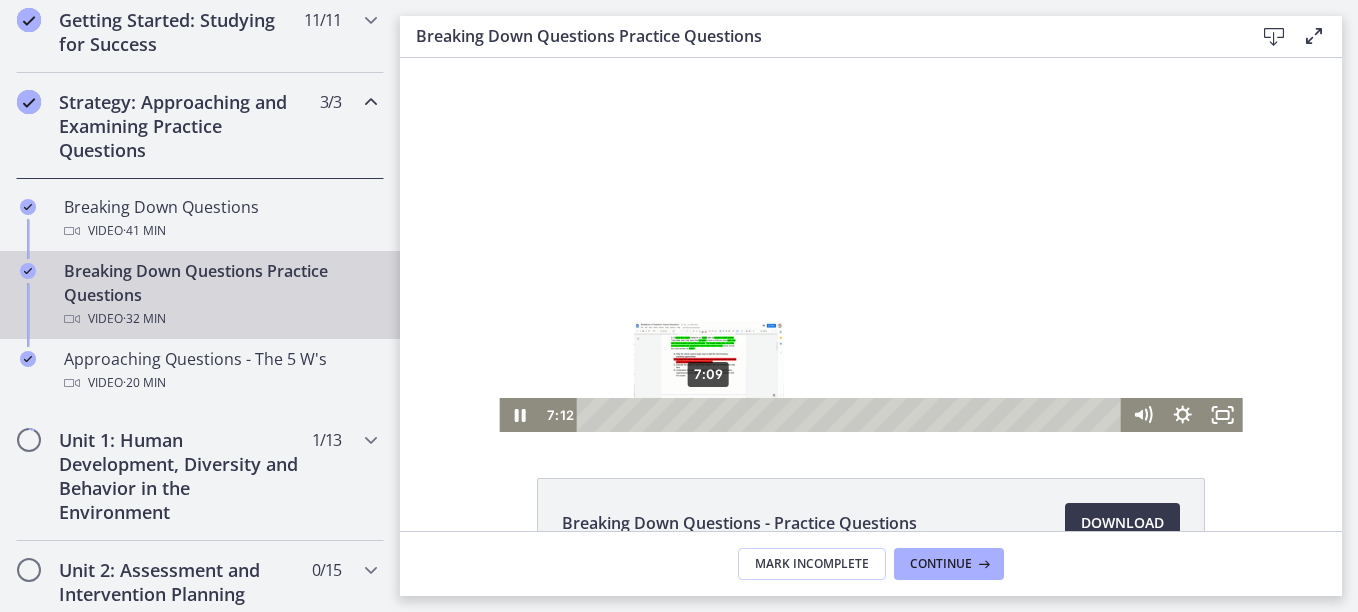 click on "7:09" at bounding box center (852, 415) 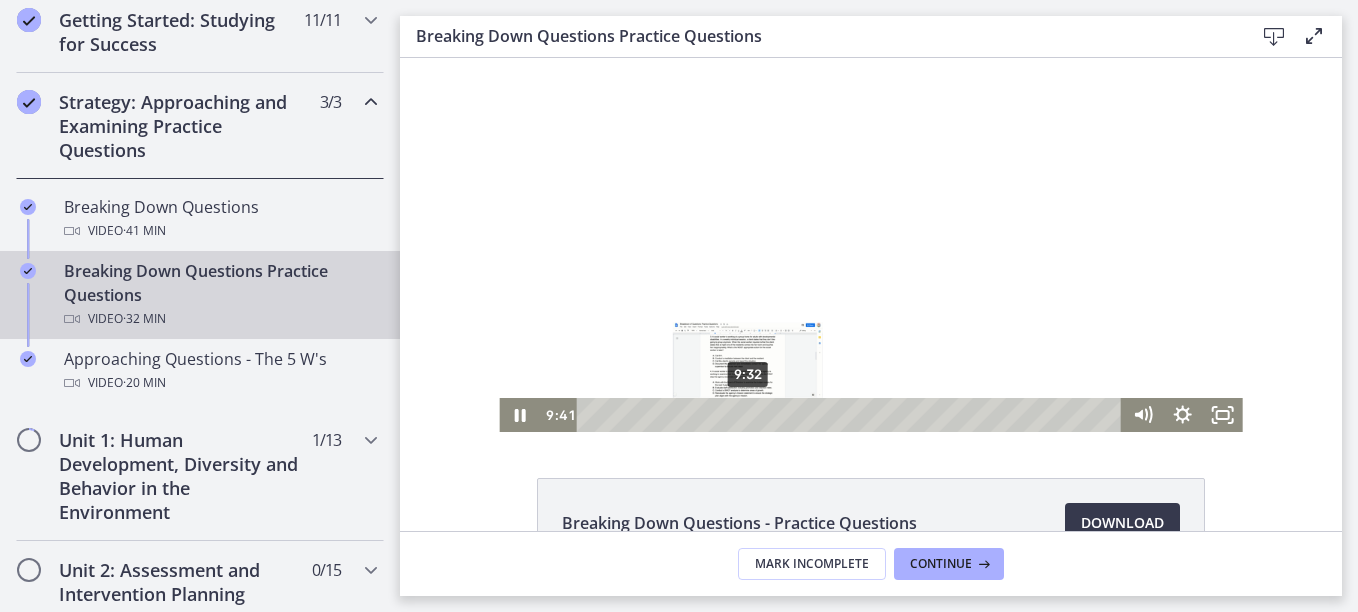 click 